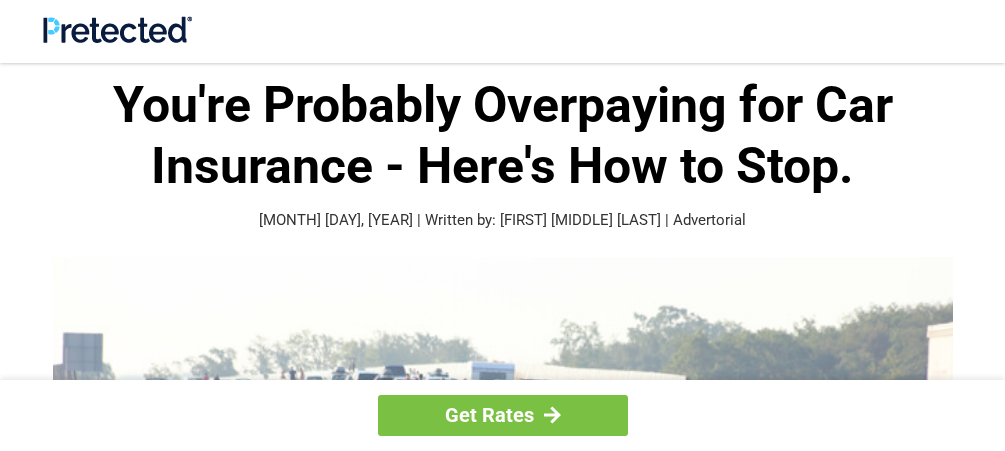 scroll, scrollTop: 0, scrollLeft: 0, axis: both 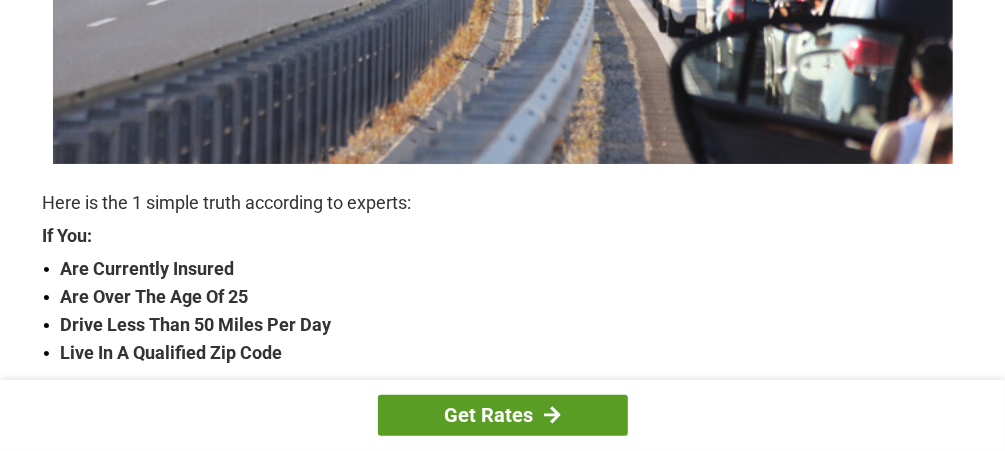 click on "Get Rates" at bounding box center [503, 415] 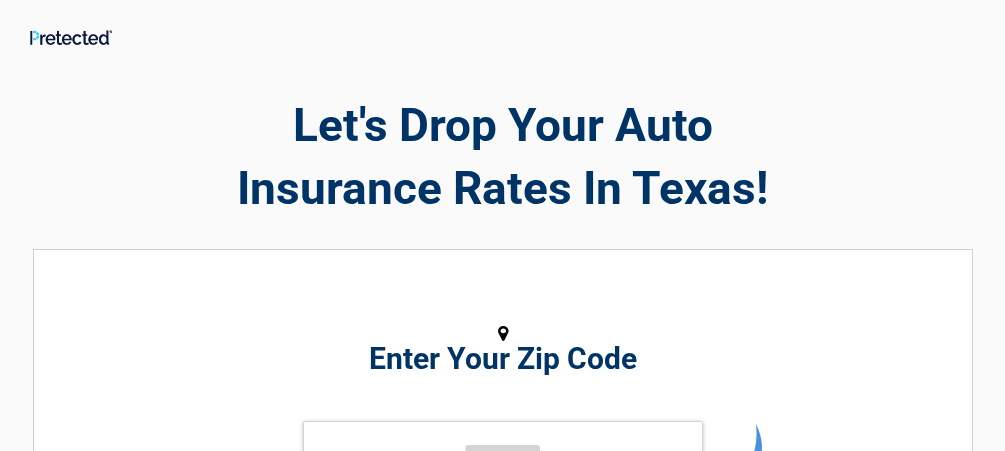 scroll, scrollTop: 0, scrollLeft: 0, axis: both 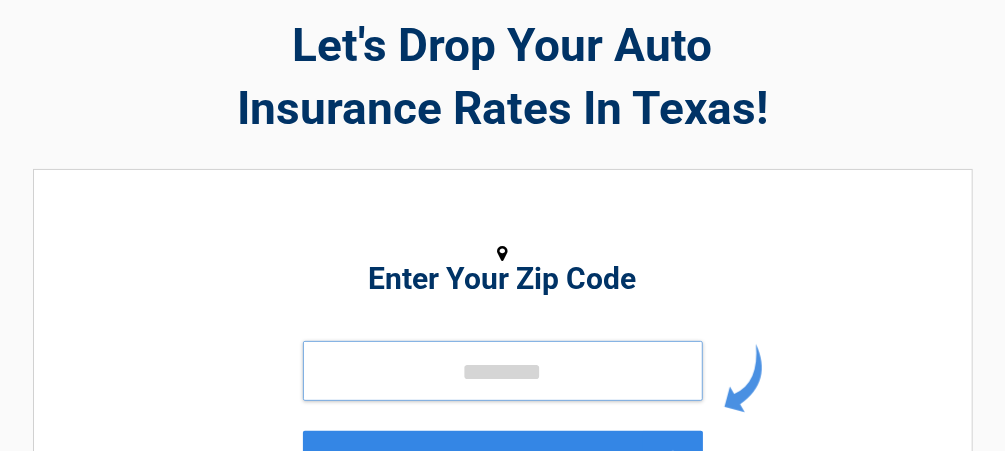 click at bounding box center [503, 371] 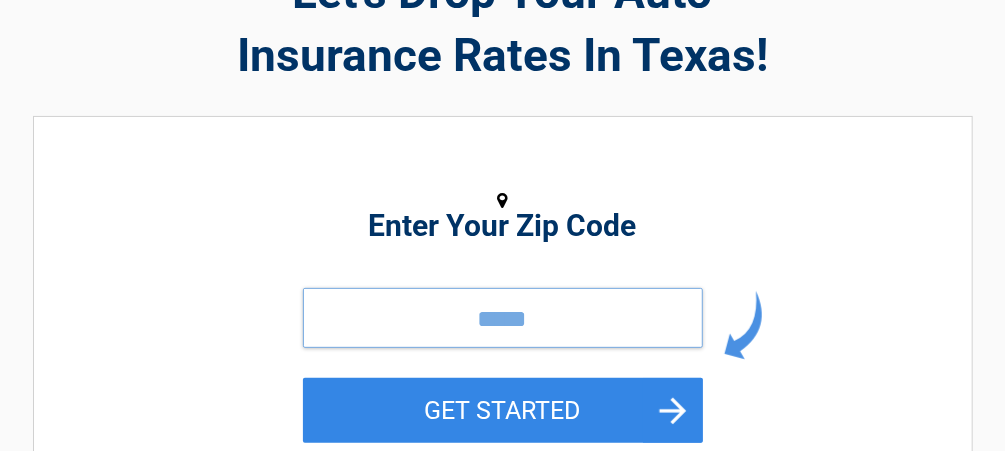 scroll, scrollTop: 240, scrollLeft: 0, axis: vertical 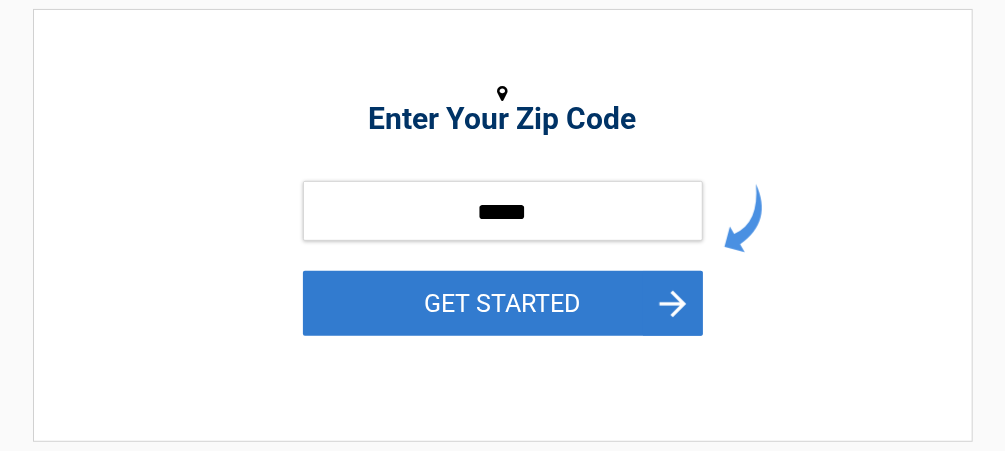 click on "GET STARTED" at bounding box center (503, 303) 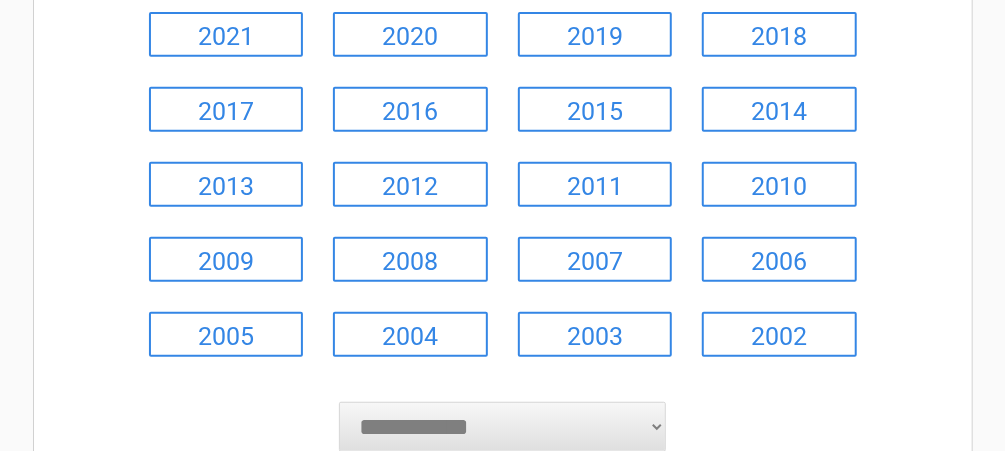 scroll, scrollTop: 400, scrollLeft: 0, axis: vertical 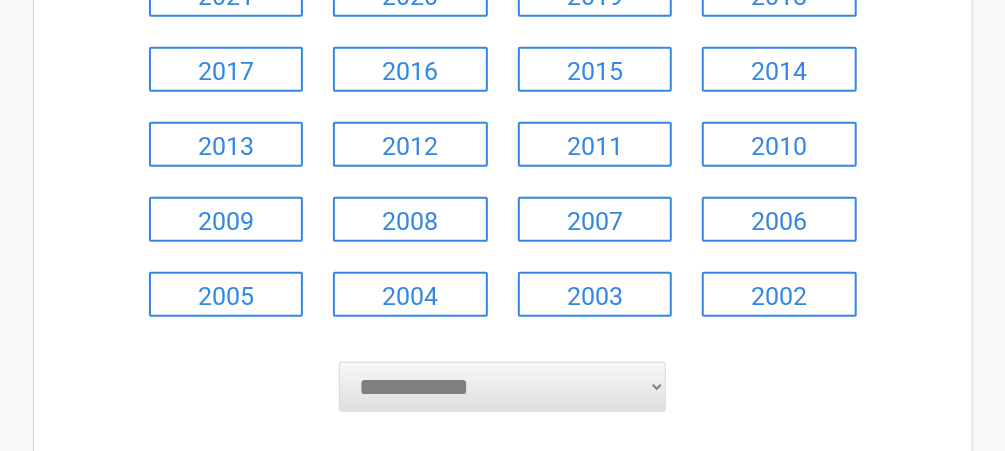 click on "**********" at bounding box center (502, 387) 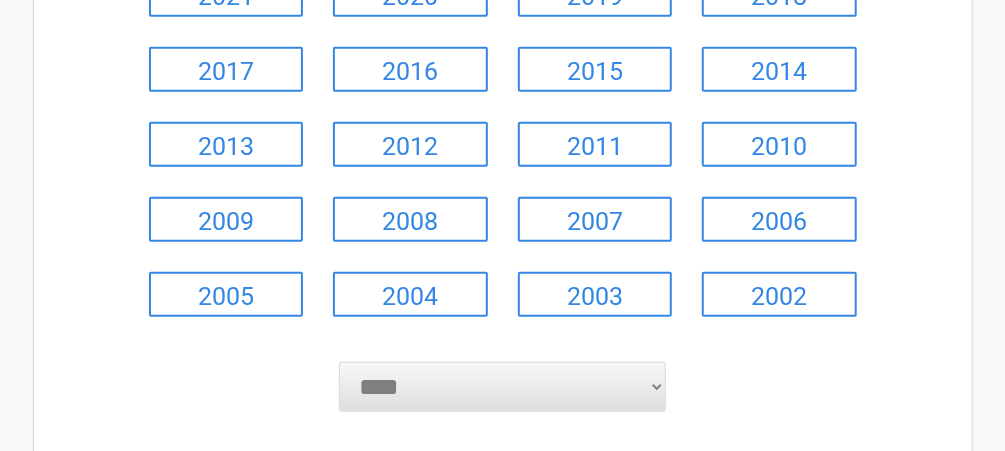 click on "**********" at bounding box center [502, 387] 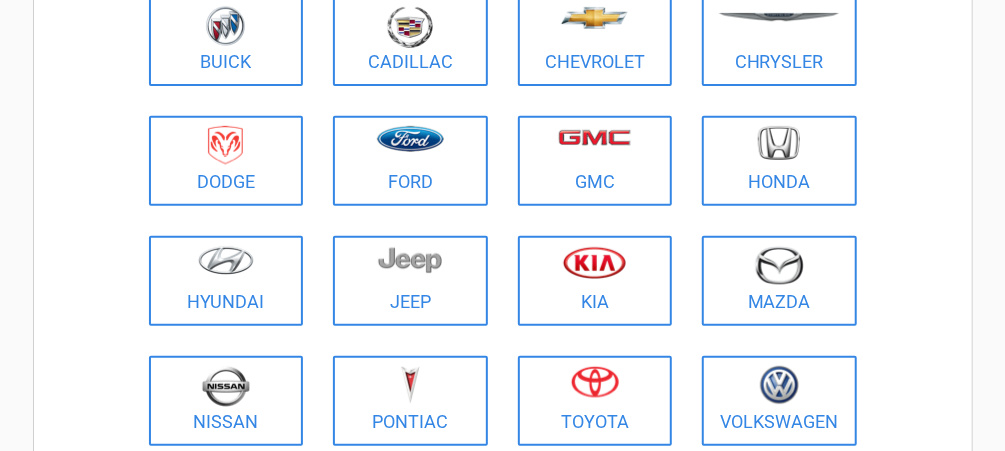 scroll, scrollTop: 320, scrollLeft: 0, axis: vertical 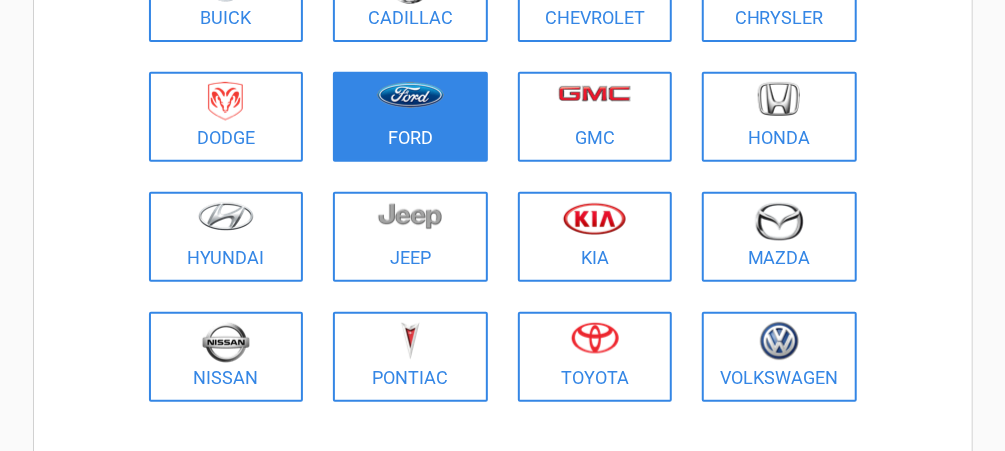 click at bounding box center (410, 104) 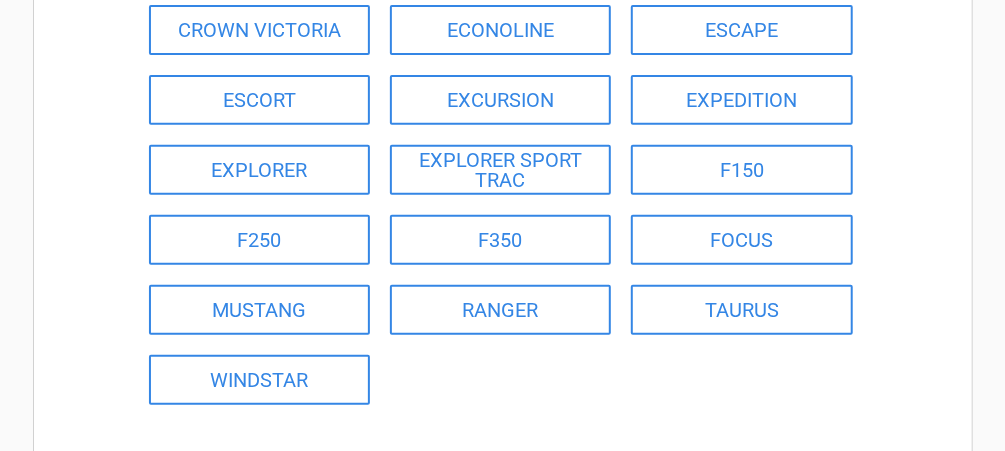 scroll, scrollTop: 320, scrollLeft: 0, axis: vertical 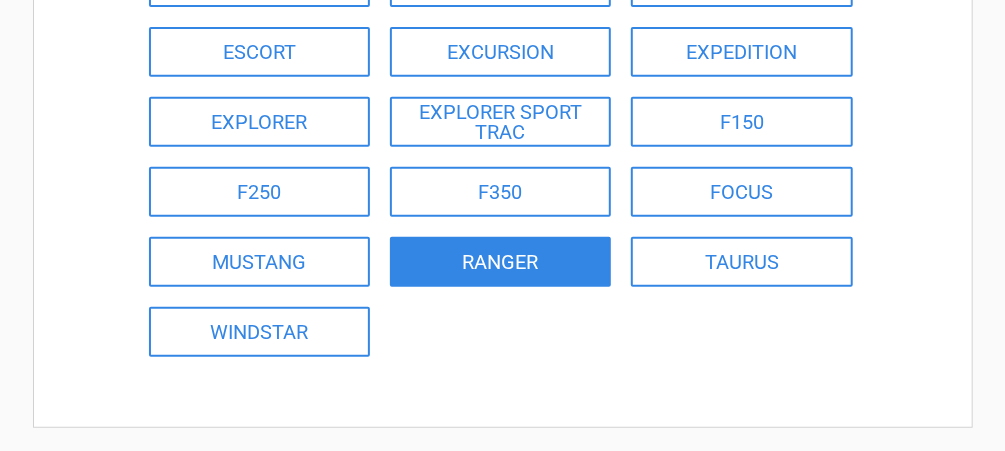 click on "RANGER" at bounding box center [500, 262] 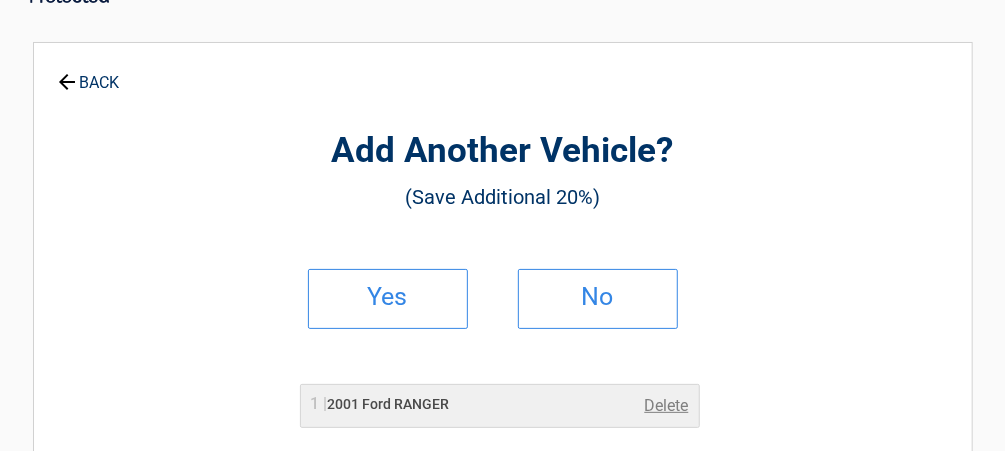 scroll, scrollTop: 80, scrollLeft: 0, axis: vertical 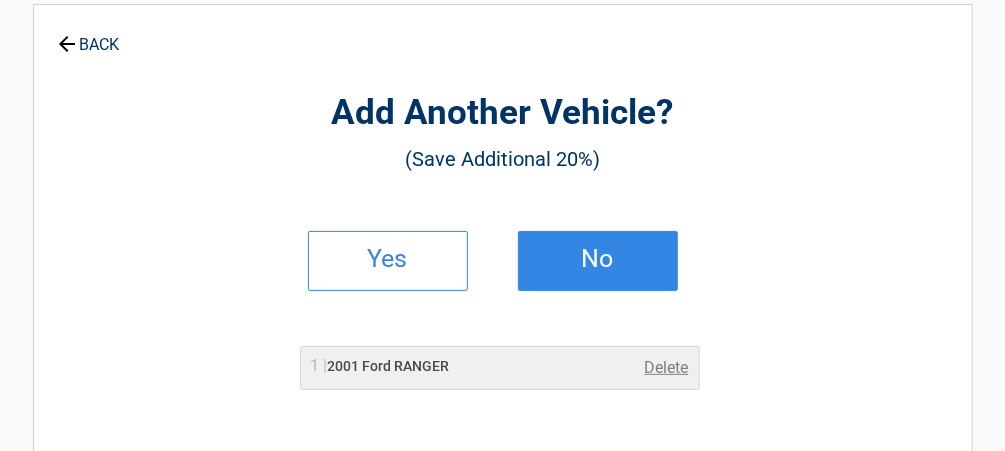 click on "No" at bounding box center (598, 261) 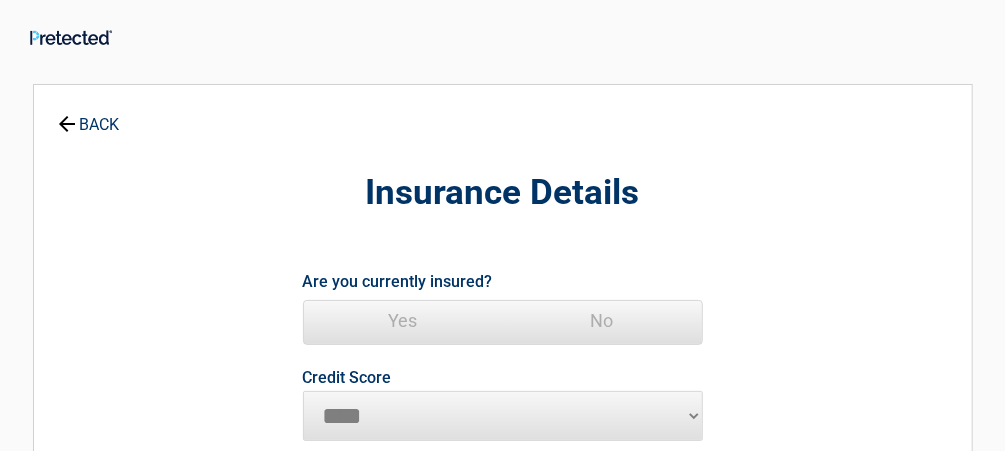 scroll, scrollTop: 80, scrollLeft: 0, axis: vertical 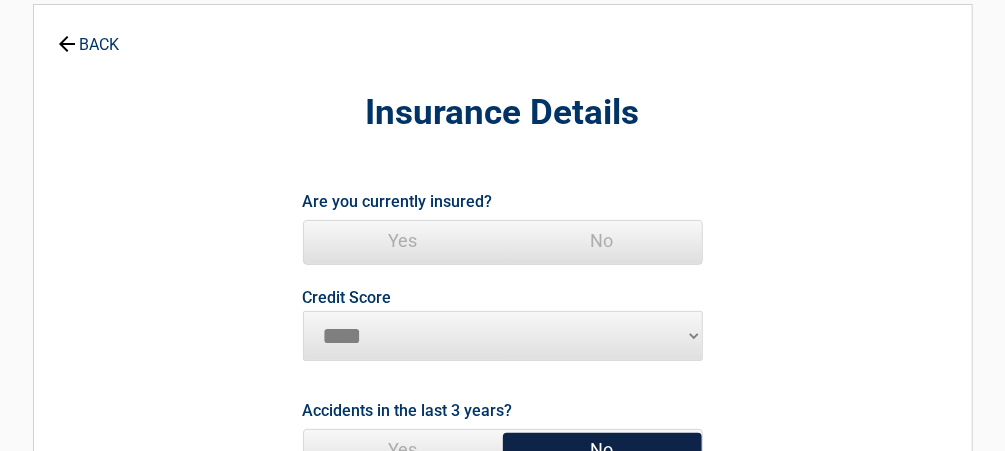 click on "Yes" at bounding box center [403, 241] 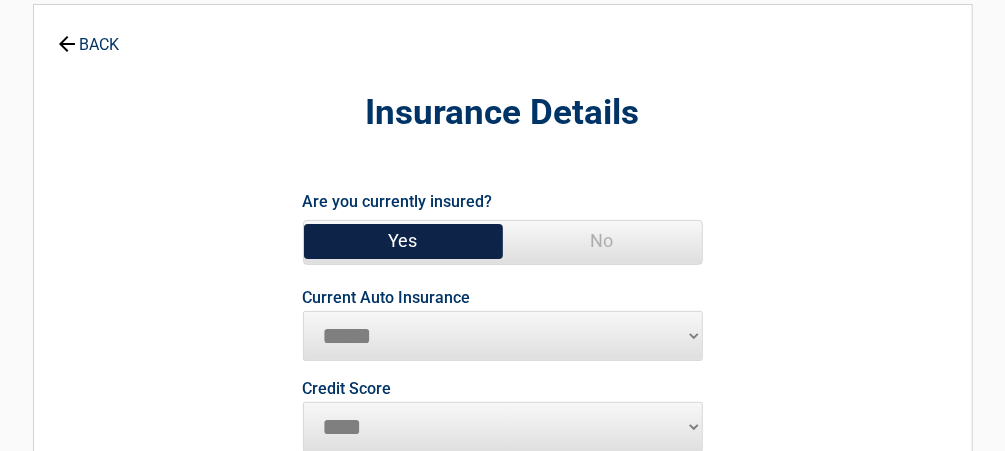 click on "**********" at bounding box center (503, 336) 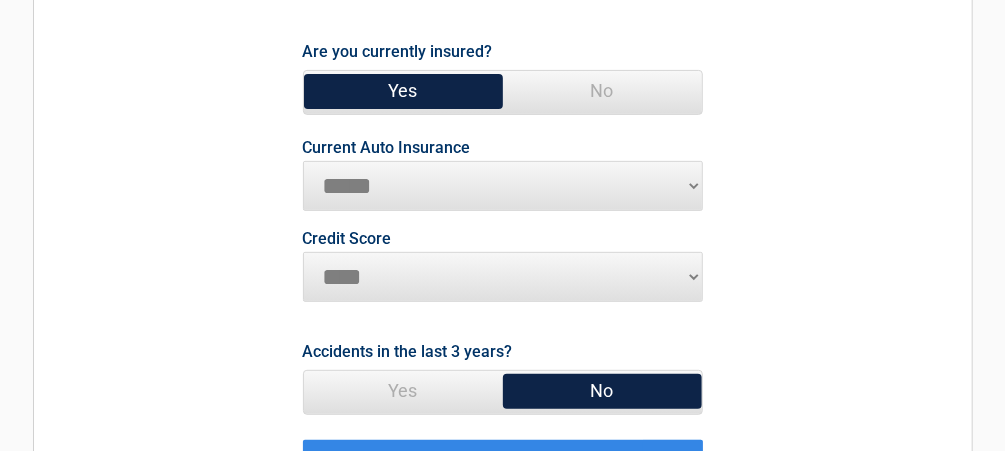 scroll, scrollTop: 240, scrollLeft: 0, axis: vertical 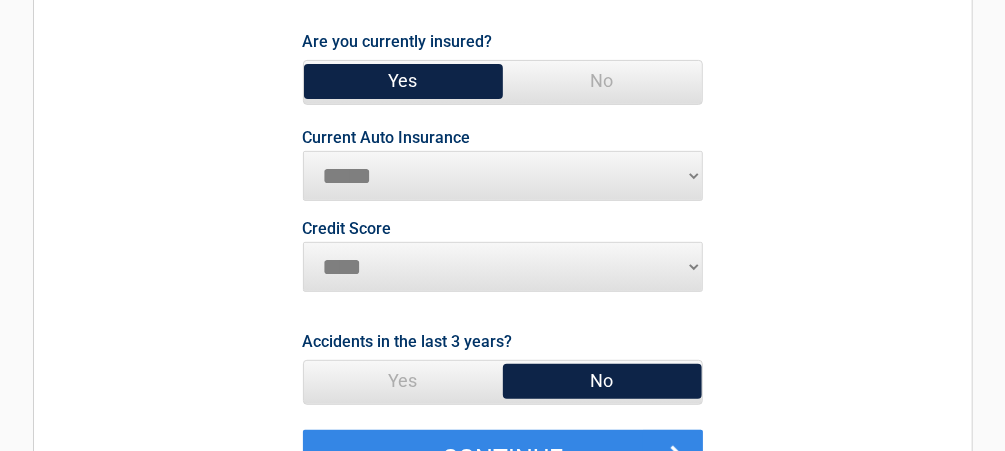 click on "*********
****
*******
****" at bounding box center (503, 267) 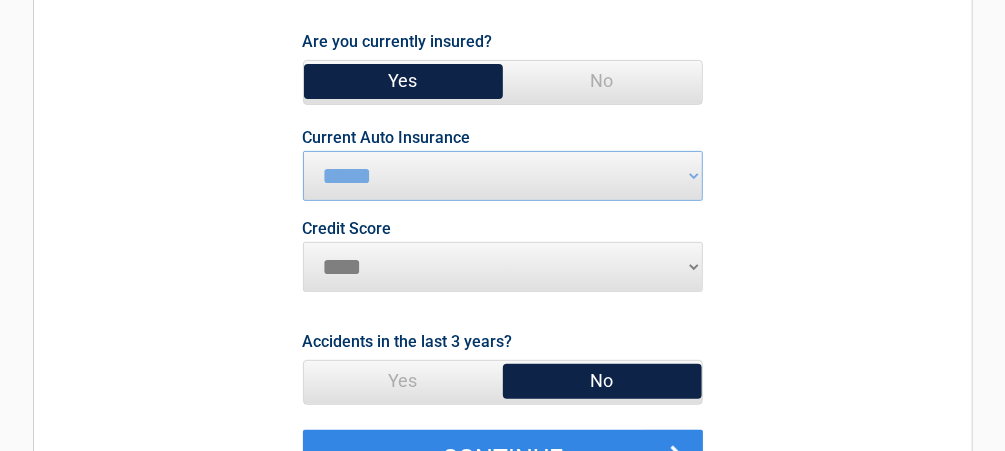 select on "*********" 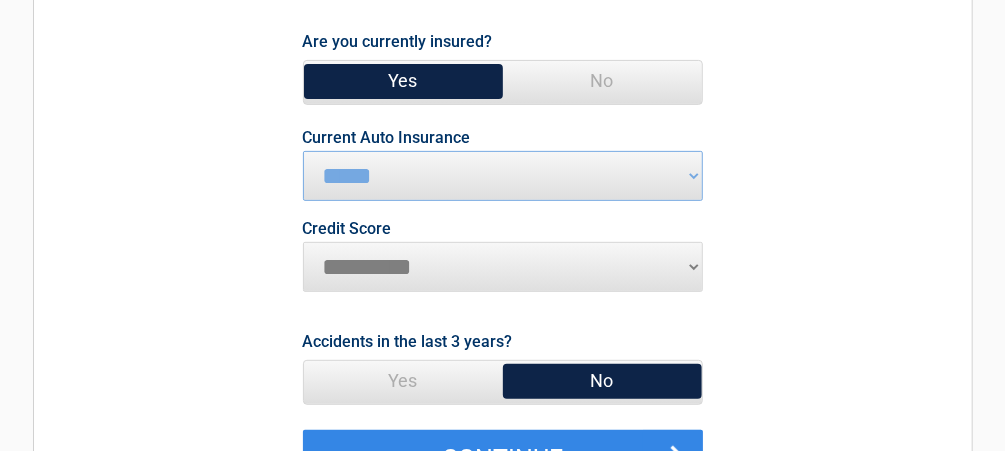 click on "*********
****
*******
****" at bounding box center (503, 267) 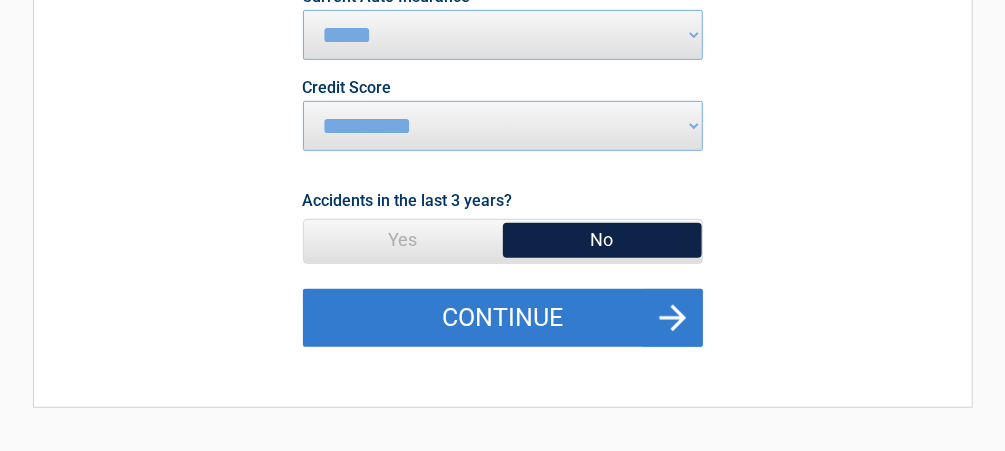 scroll, scrollTop: 400, scrollLeft: 0, axis: vertical 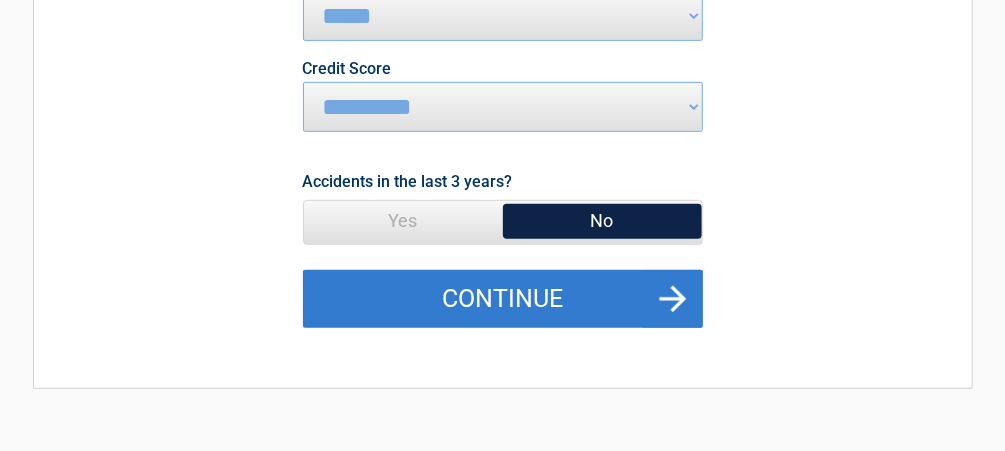 click on "Continue" at bounding box center (503, 299) 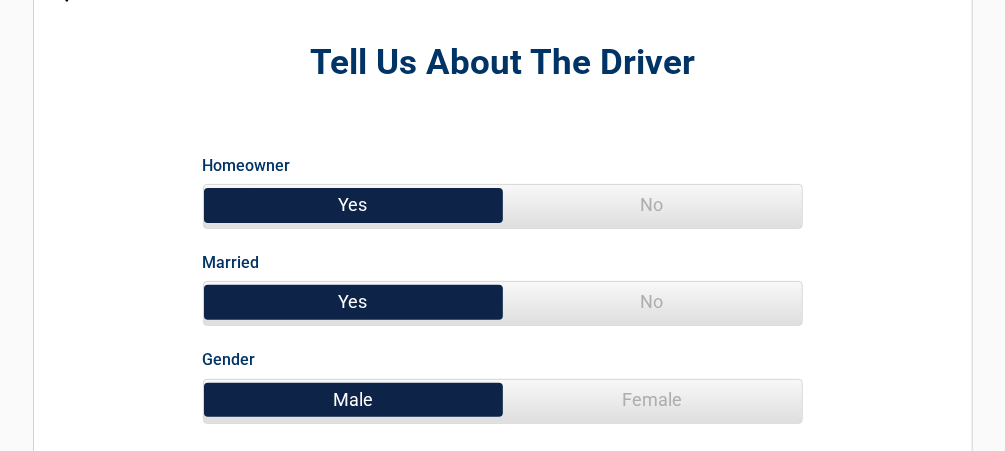 scroll, scrollTop: 160, scrollLeft: 0, axis: vertical 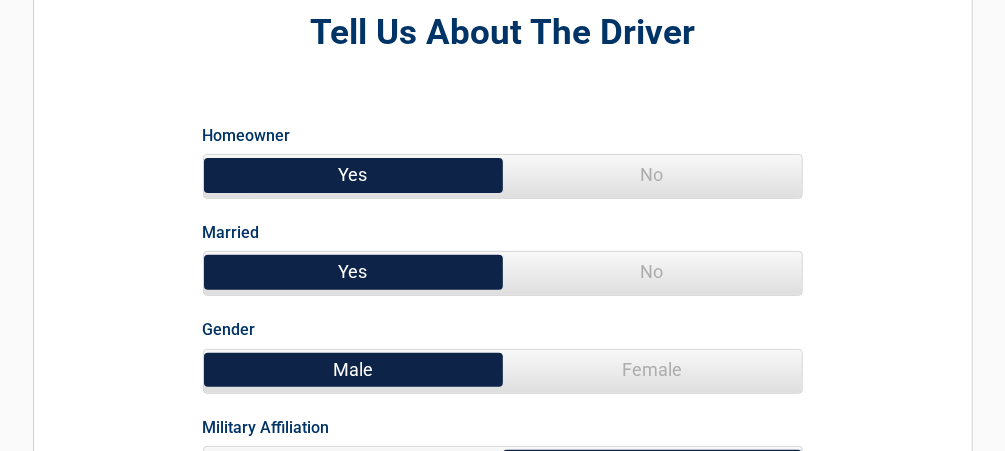 click on "No" at bounding box center (652, 272) 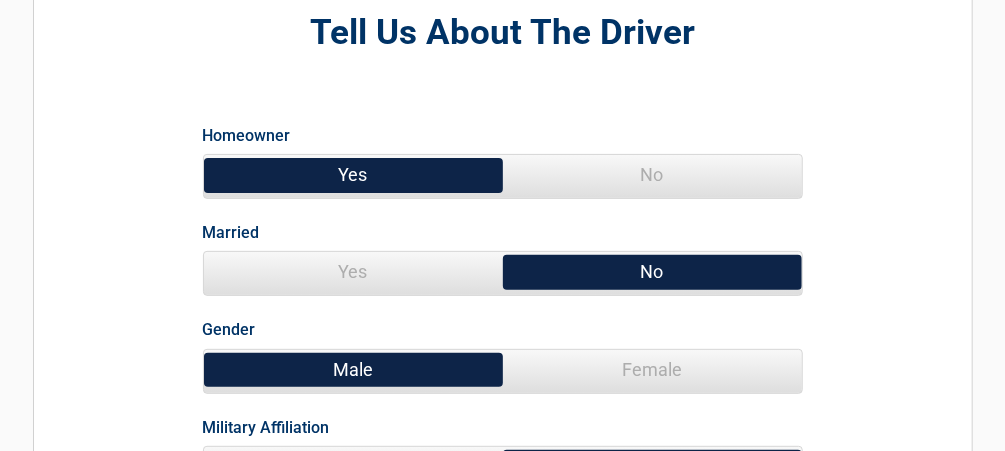 click on "No" at bounding box center (652, 175) 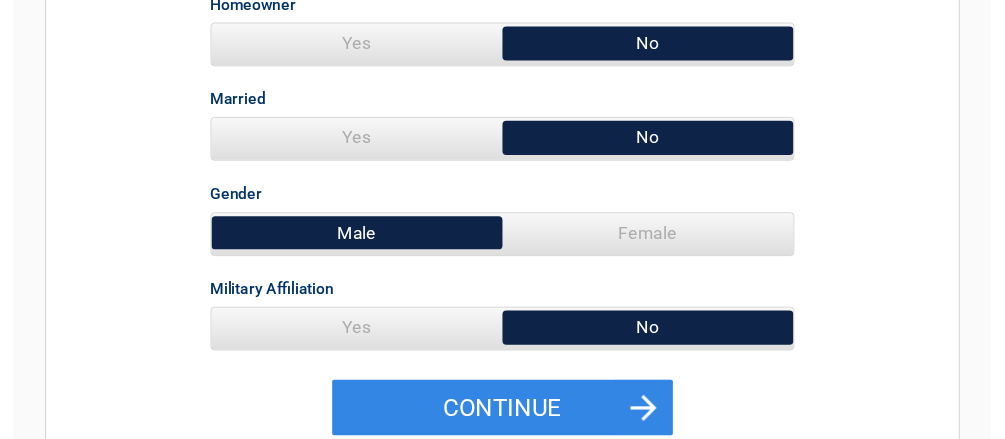 scroll, scrollTop: 320, scrollLeft: 0, axis: vertical 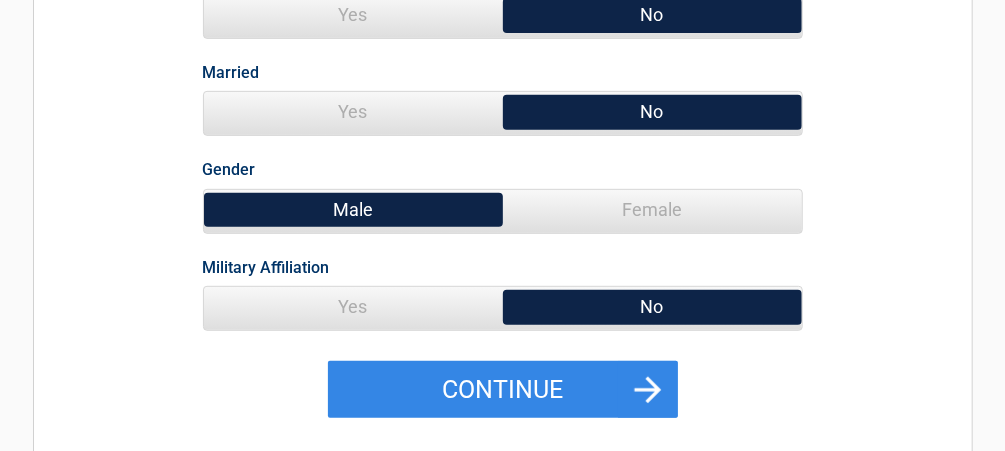 click on "No" at bounding box center (652, 307) 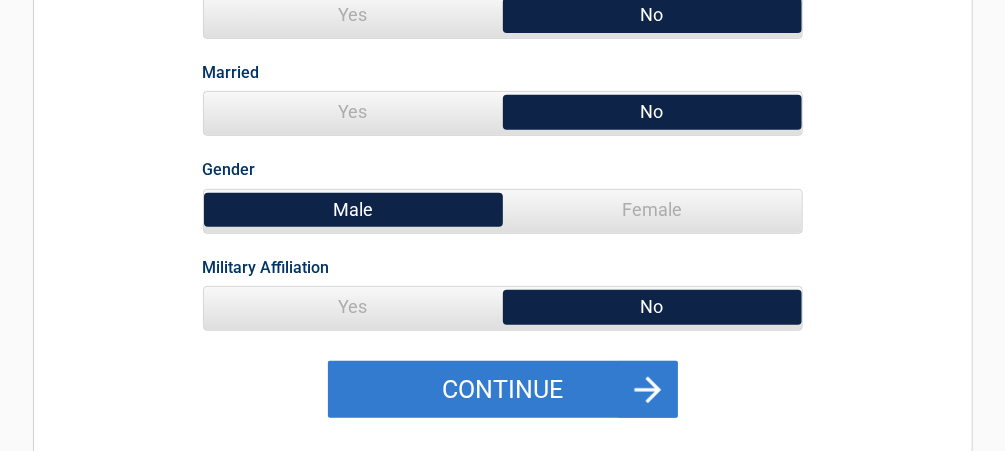 click on "Continue" at bounding box center [503, 390] 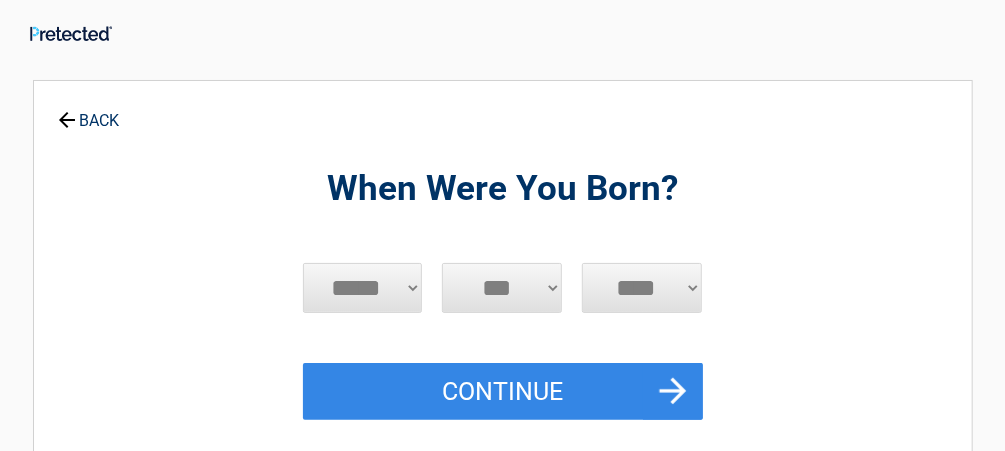 scroll, scrollTop: 0, scrollLeft: 0, axis: both 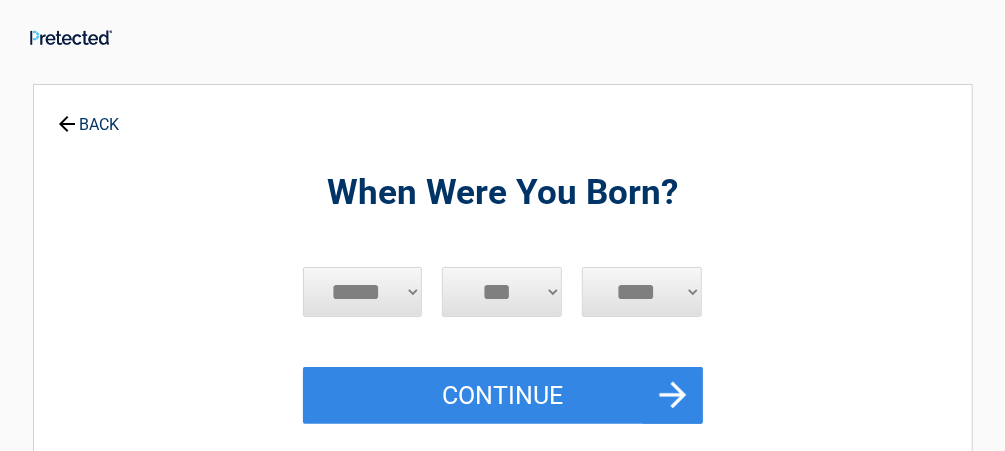click on "*****
***
***
***
***
***
***
***
***
***
***
***
***" at bounding box center (363, 292) 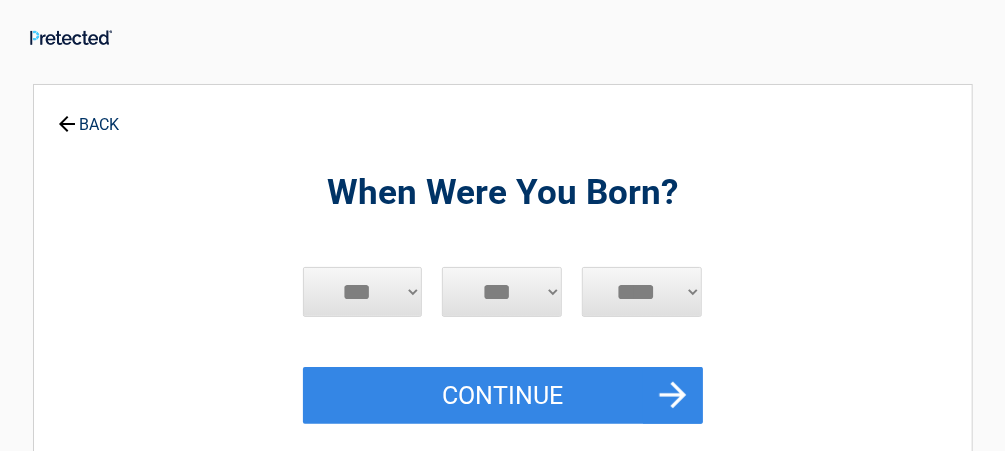 click on "*****
***
***
***
***
***
***
***
***
***
***
***
***" at bounding box center [363, 292] 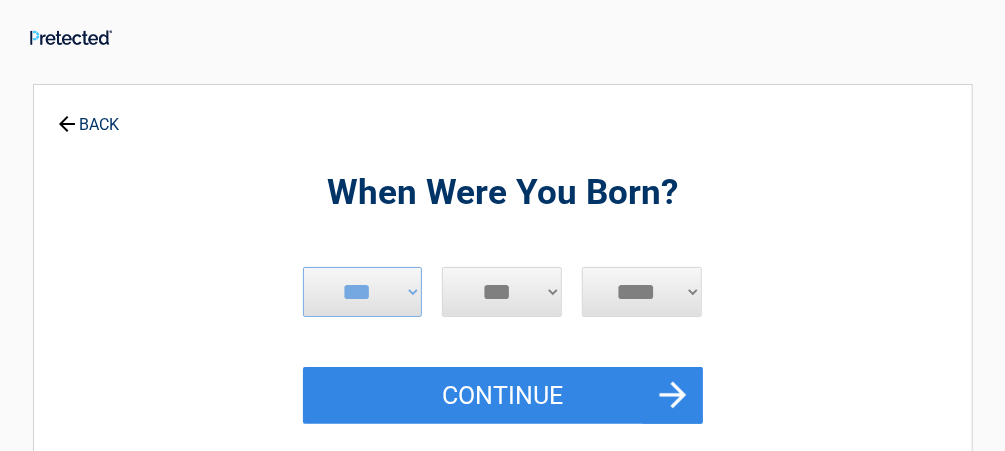 select on "*" 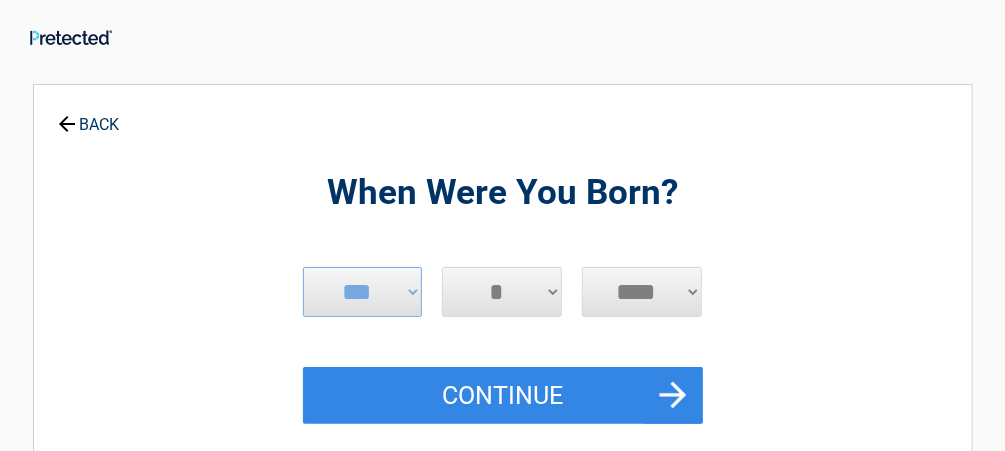 click on "*** * * * * * * * * * ** ** ** ** ** ** ** ** ** ** ** ** ** ** ** ** ** ** ** ** ** **" at bounding box center (502, 292) 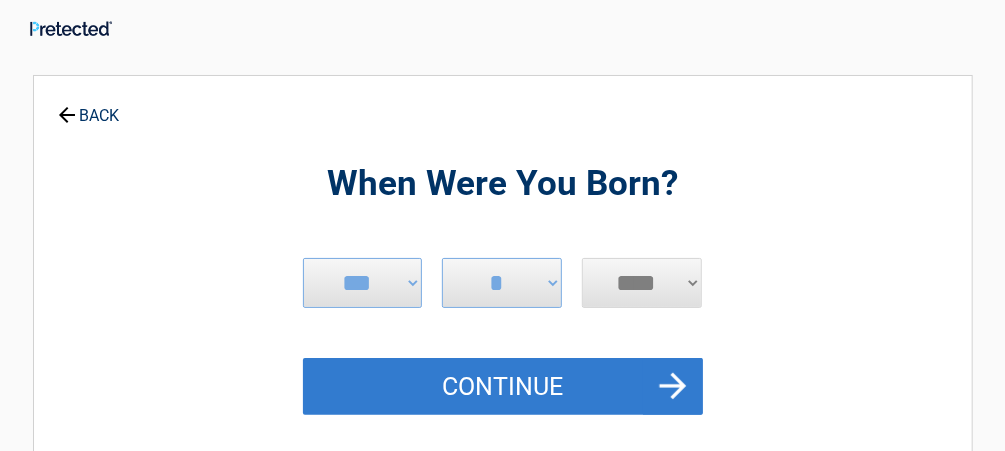scroll, scrollTop: 0, scrollLeft: 0, axis: both 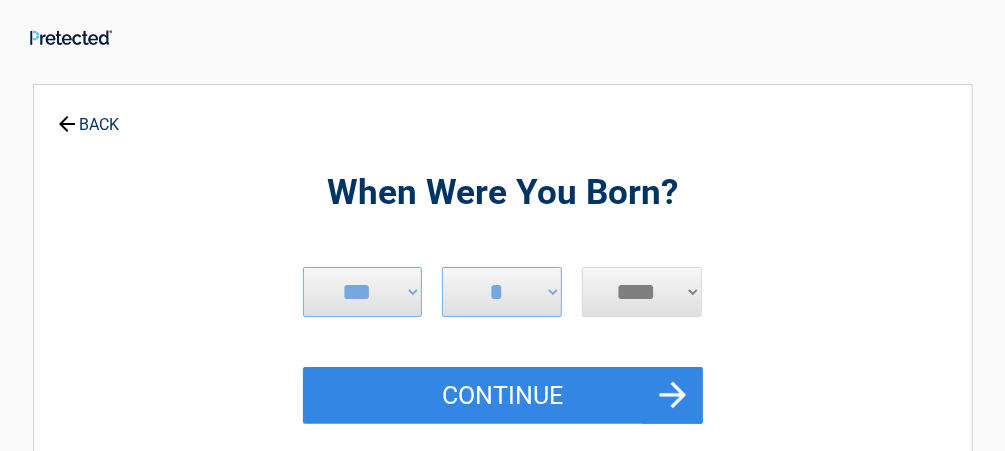click on "****
****
****
****
****
****
****
****
****
****
****
****
****
****
****
****
****
****
****
****
****
****
****
****
****
****
****
****
****
****
****
****
****
****
****
****
****
****
****
****
****
****
****
****
****
****
****
****
****
****
****
****
****
****
****
****
****
****
****
****
****
****
****
****" at bounding box center [642, 292] 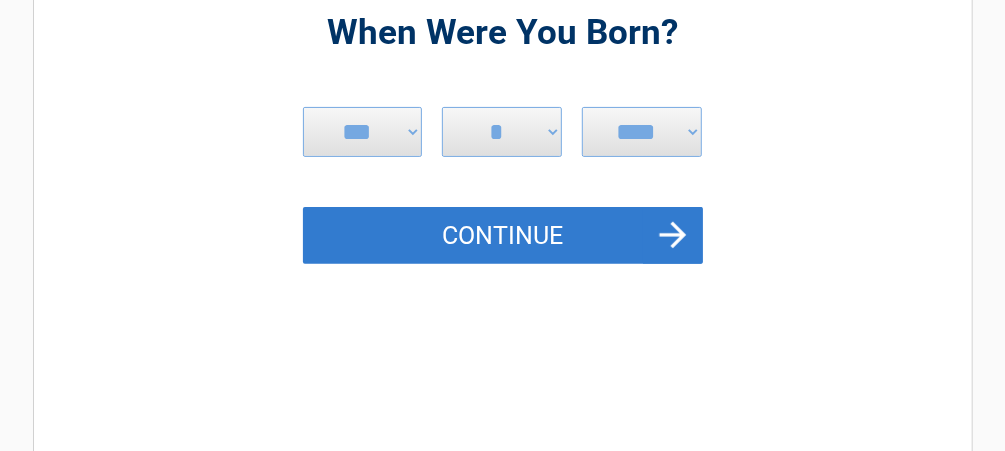click on "Continue" at bounding box center (503, 236) 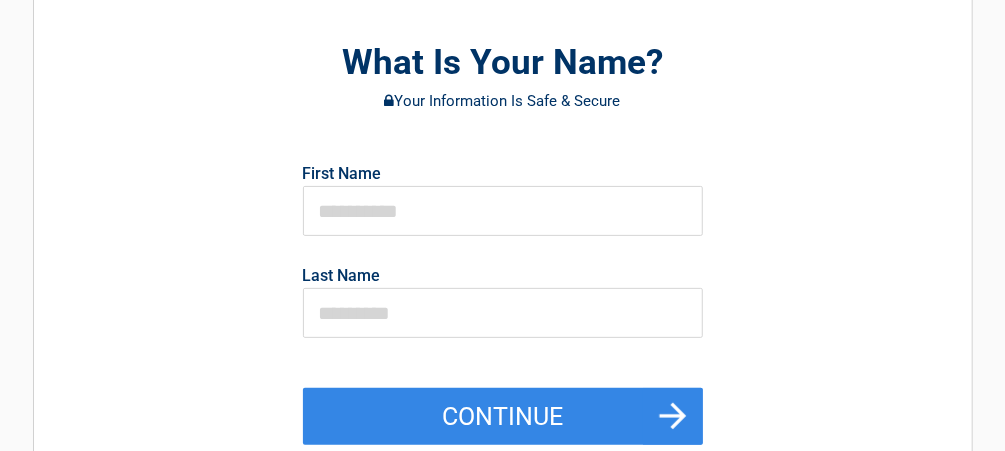 scroll, scrollTop: 160, scrollLeft: 0, axis: vertical 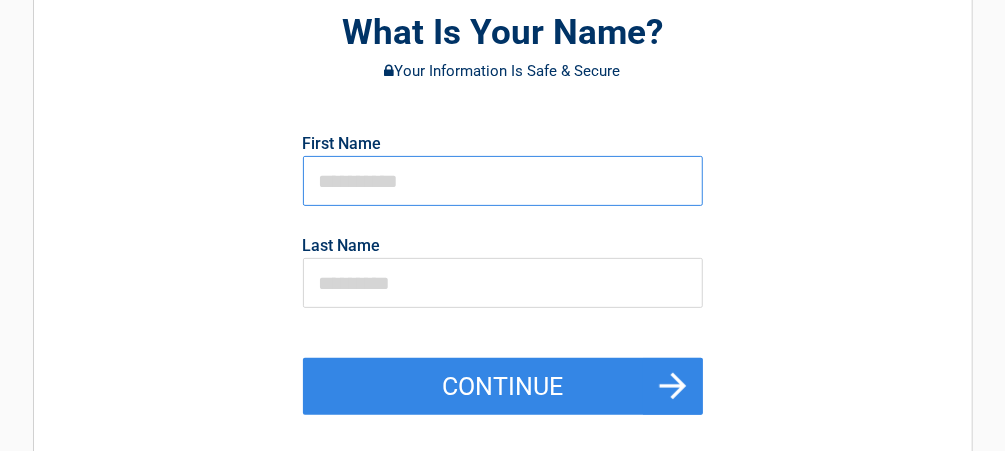 click at bounding box center (503, 181) 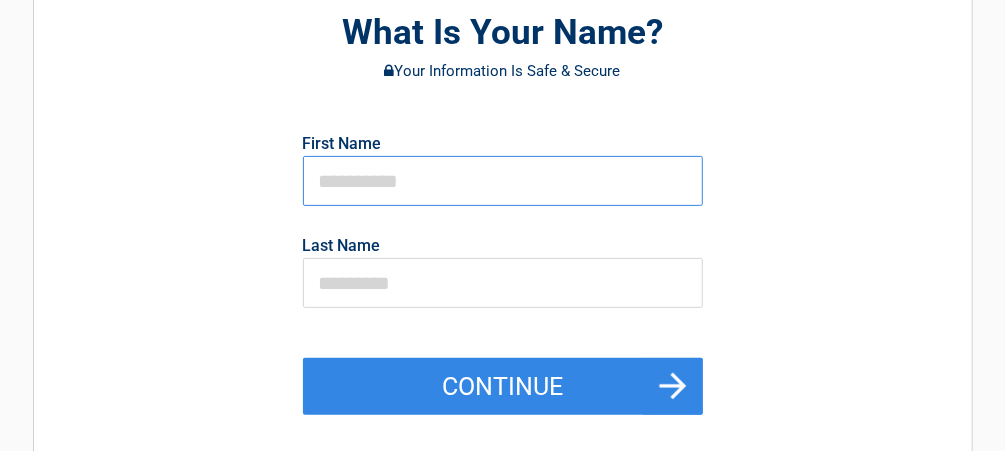 type on "******" 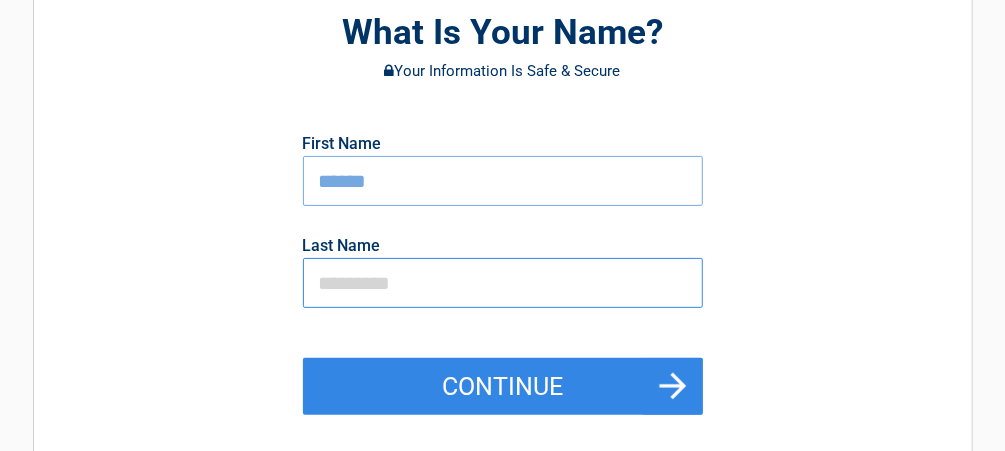 click at bounding box center (503, 283) 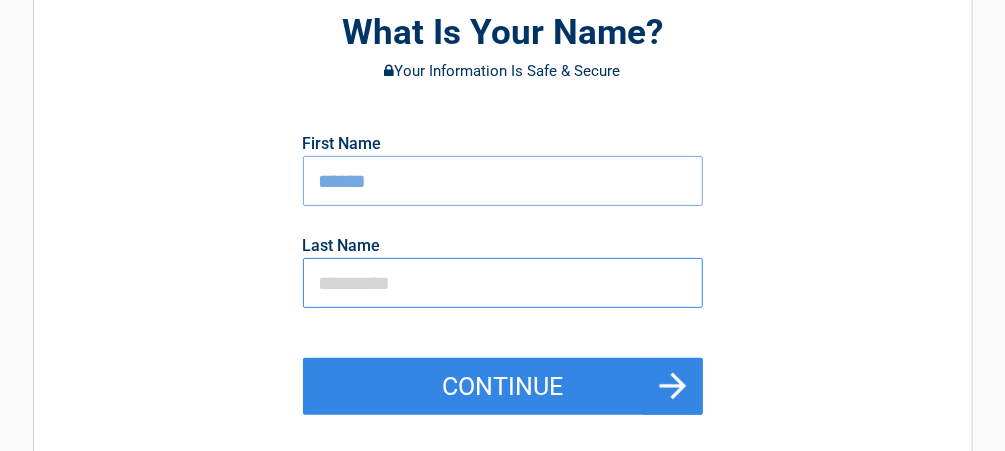 type on "**********" 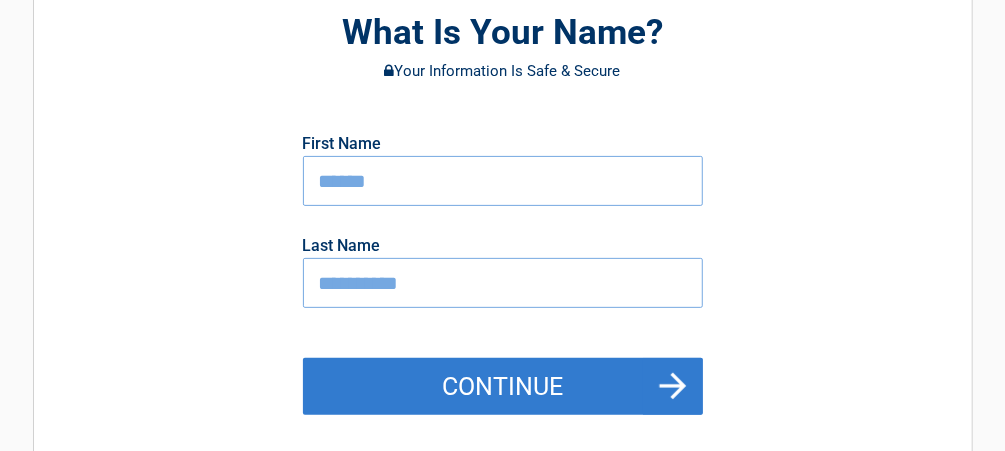 click on "Continue" at bounding box center [503, 387] 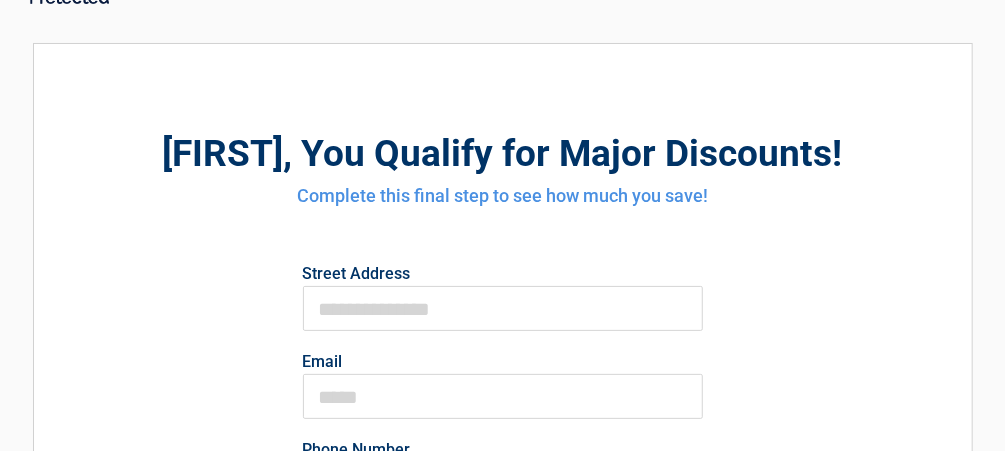 scroll, scrollTop: 80, scrollLeft: 0, axis: vertical 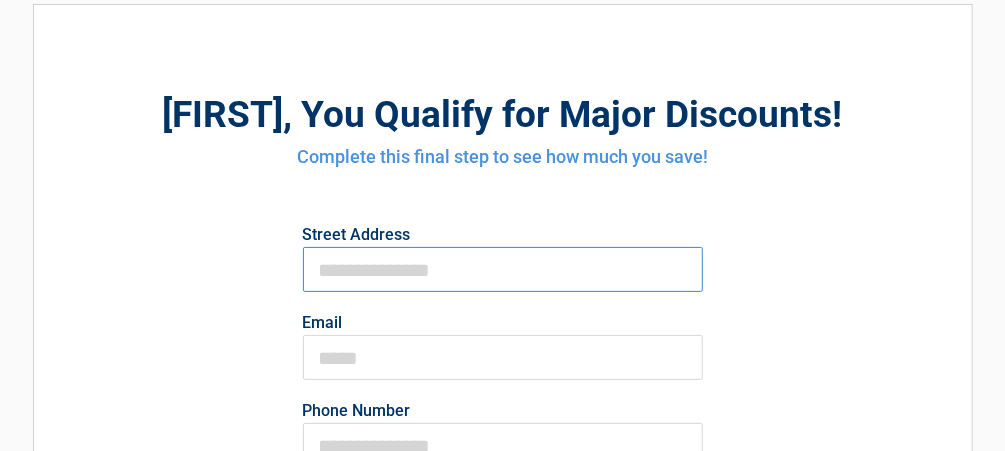 click on "First Name" at bounding box center (503, 269) 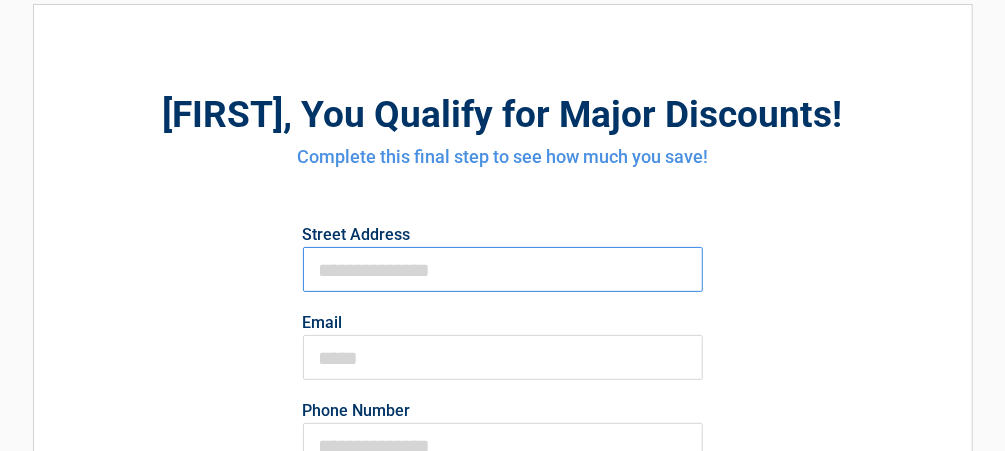 type on "**********" 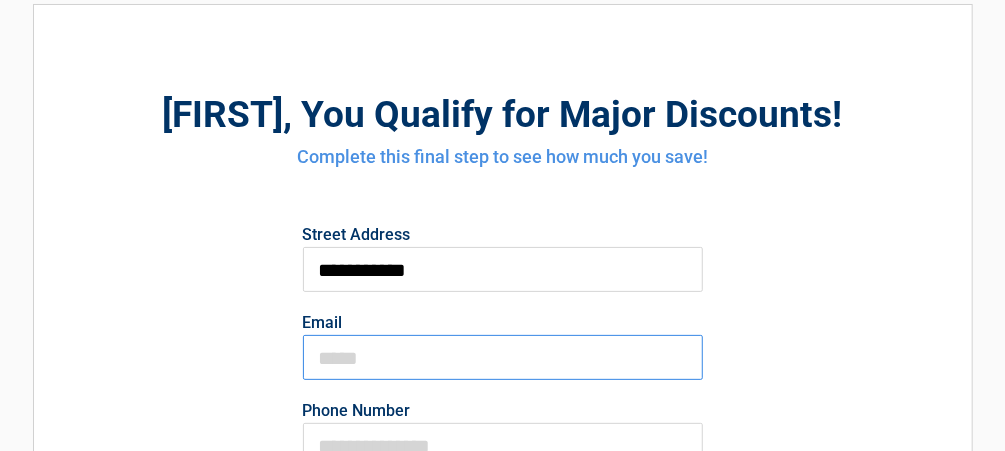 type on "**********" 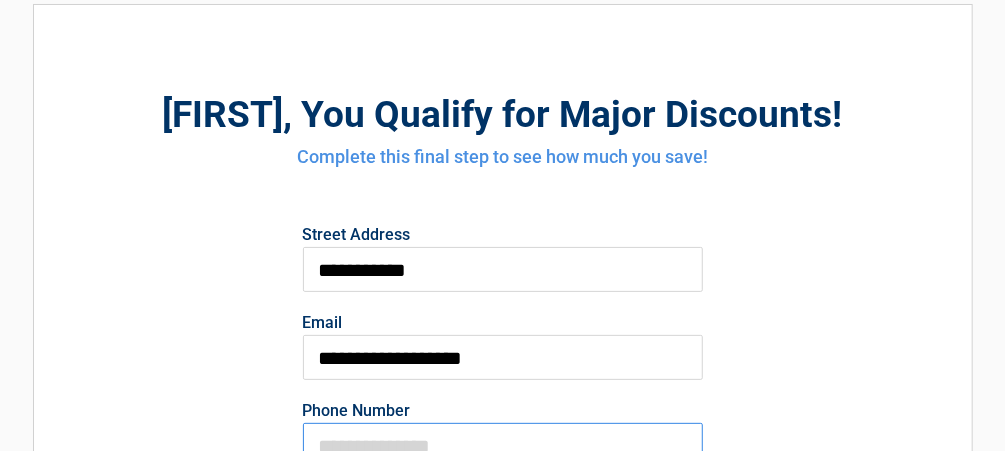 type on "**********" 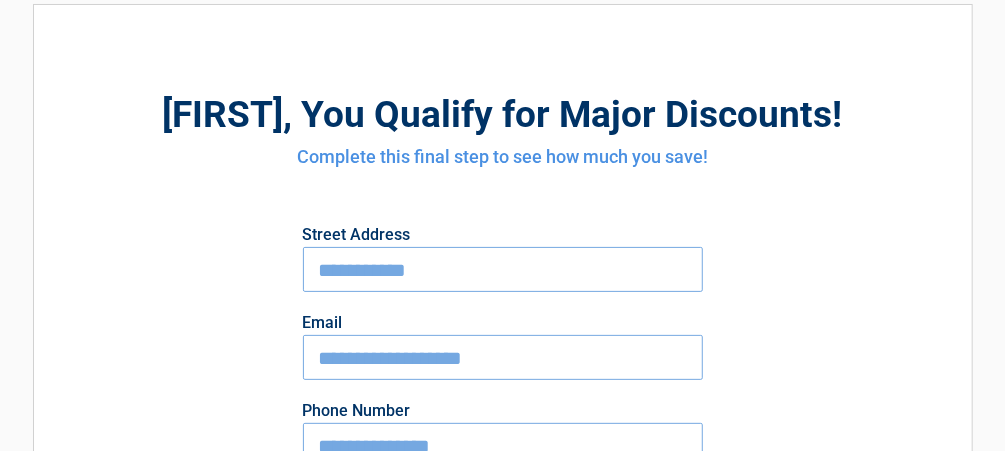 type on "**********" 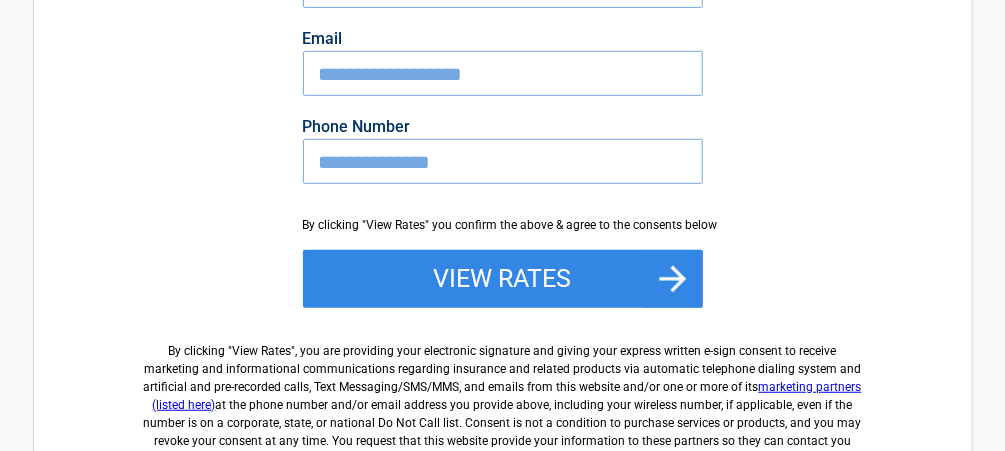 scroll, scrollTop: 400, scrollLeft: 0, axis: vertical 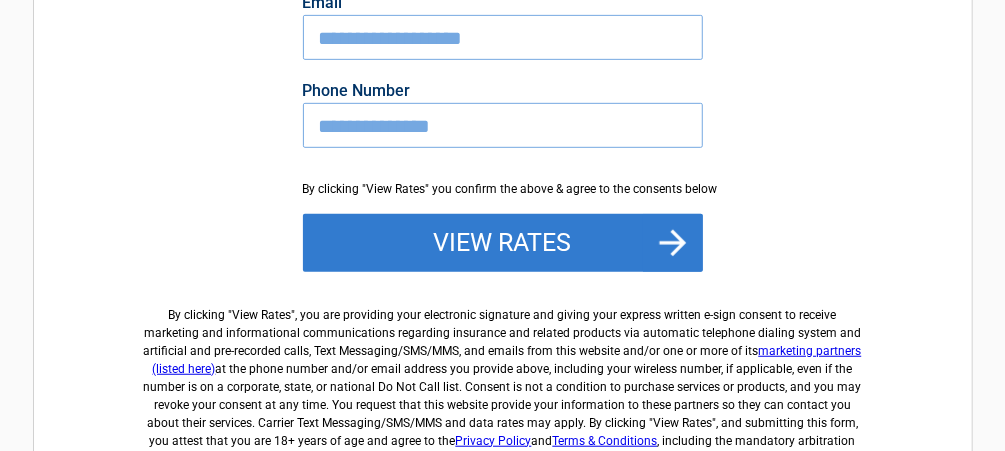 click on "View Rates" at bounding box center [503, 243] 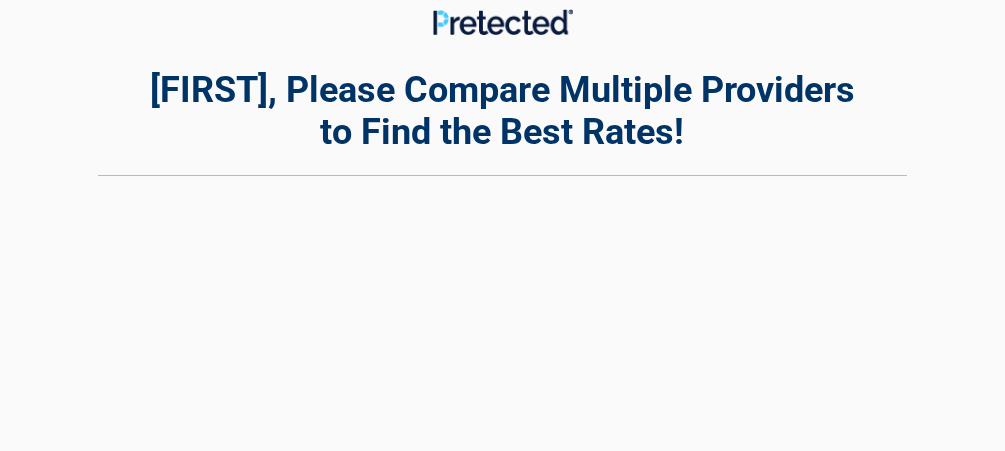 scroll, scrollTop: 0, scrollLeft: 0, axis: both 